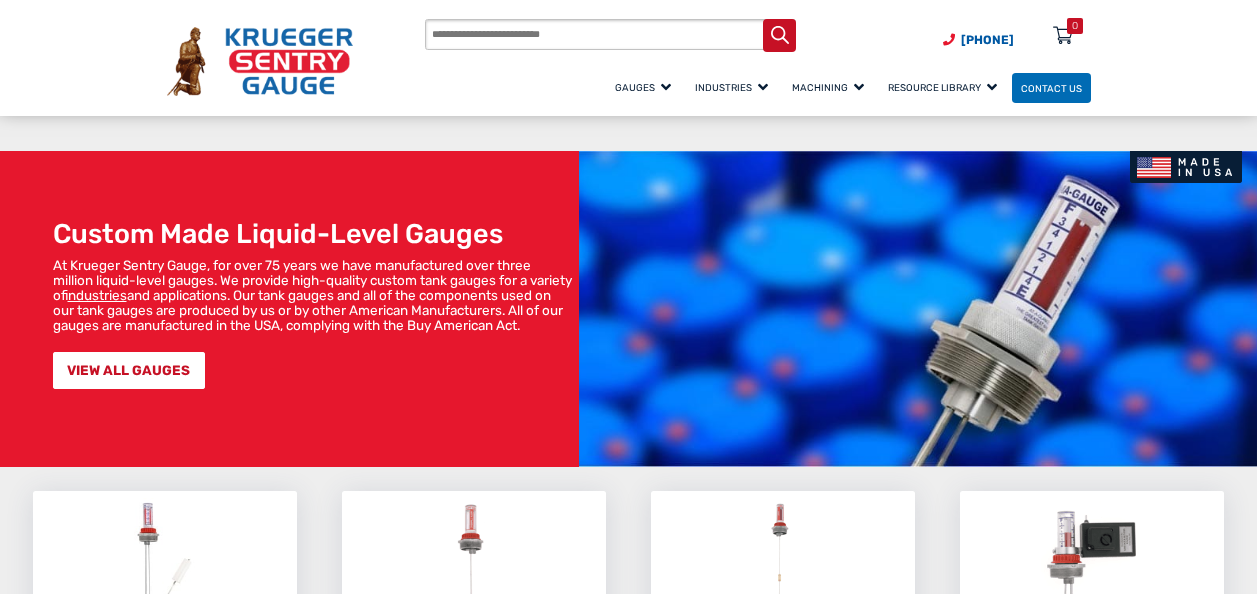 scroll, scrollTop: 170, scrollLeft: 0, axis: vertical 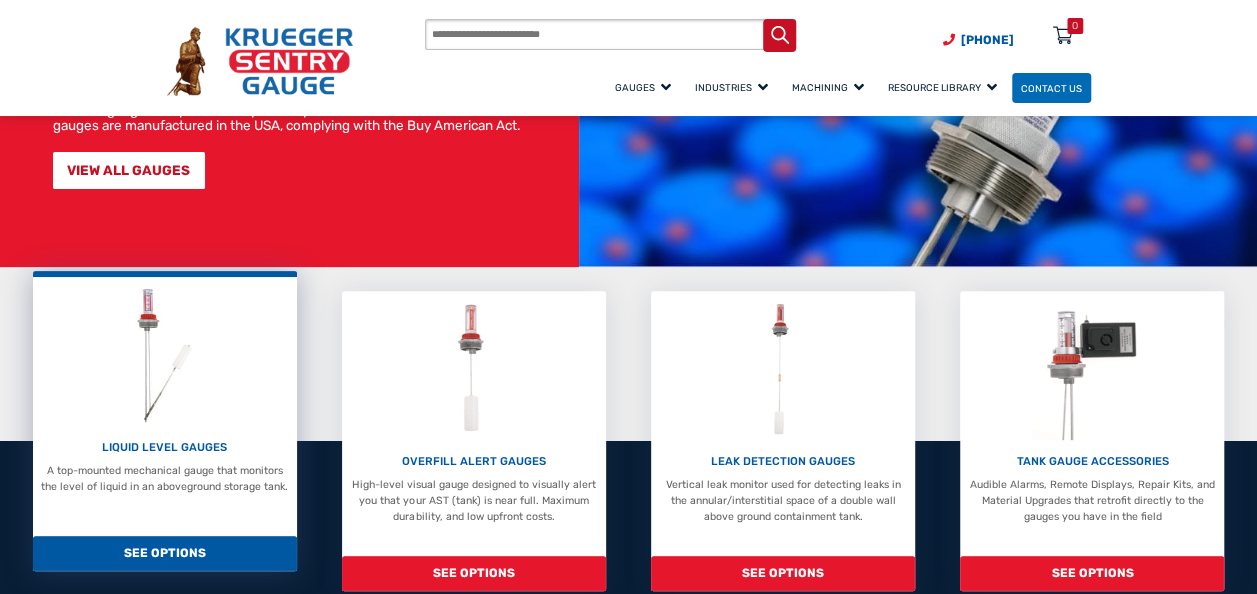 click on "LIQUID LEVEL GAUGES" at bounding box center [164, 447] 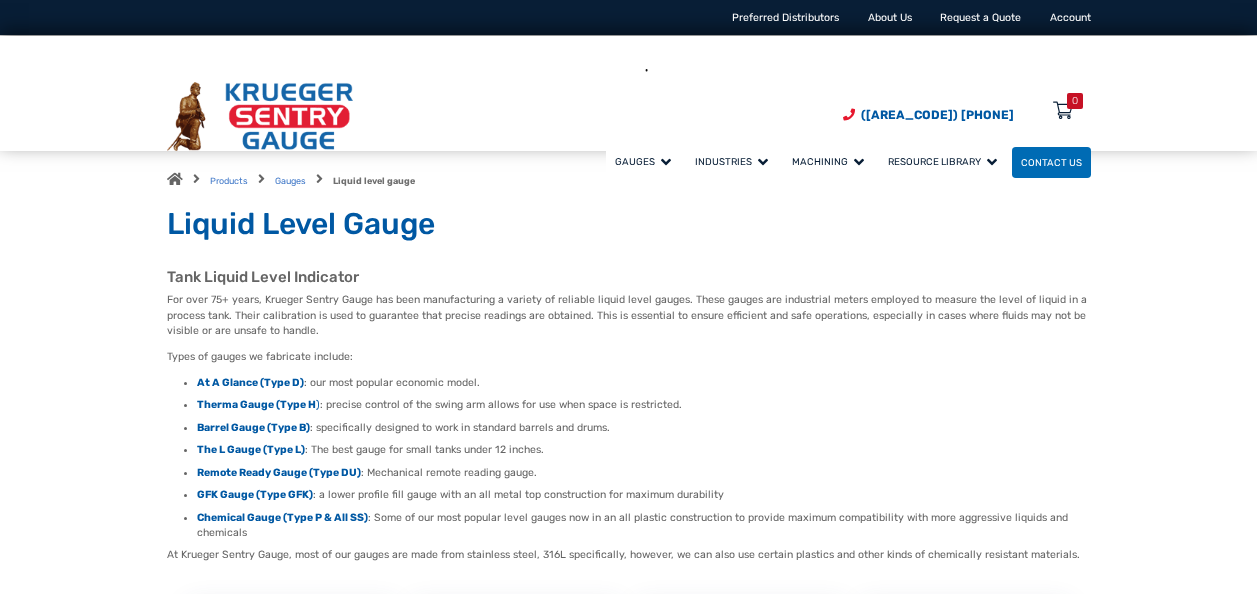 scroll, scrollTop: 0, scrollLeft: 0, axis: both 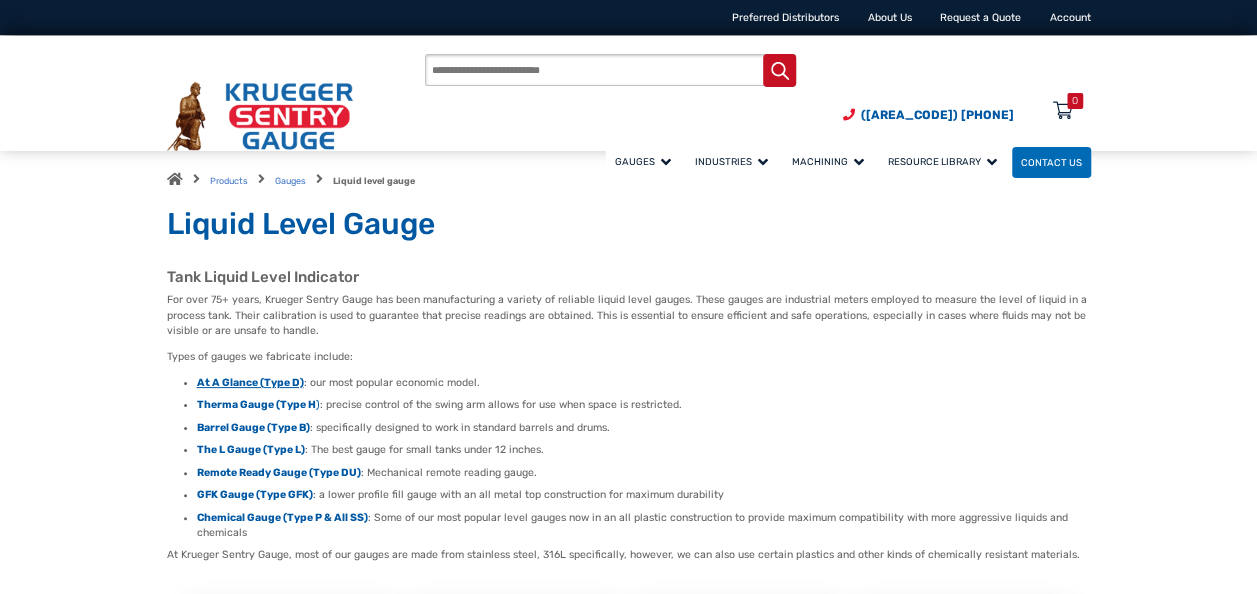 click on "At A Glance (Type D)" at bounding box center [250, 382] 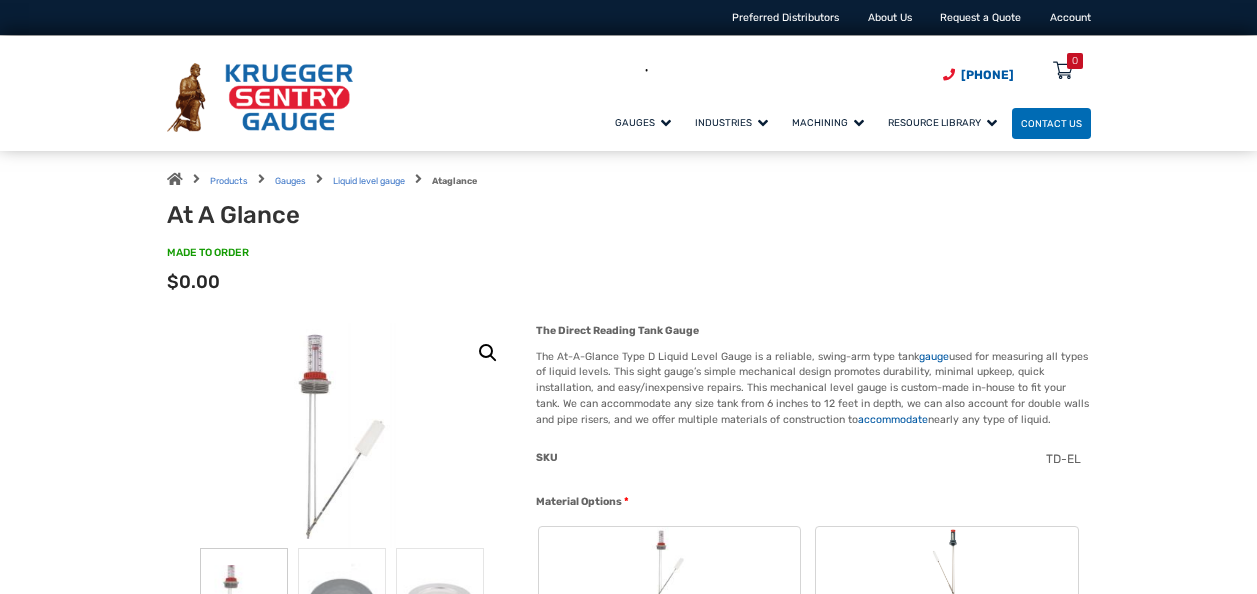 scroll, scrollTop: 0, scrollLeft: 0, axis: both 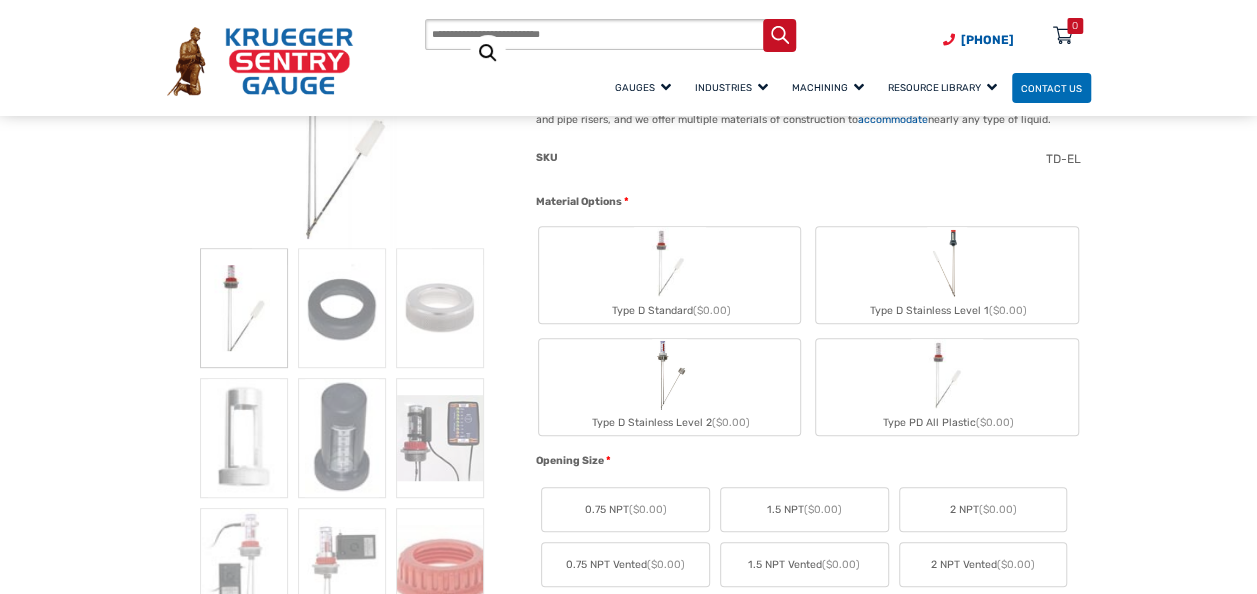 click at bounding box center [670, 263] 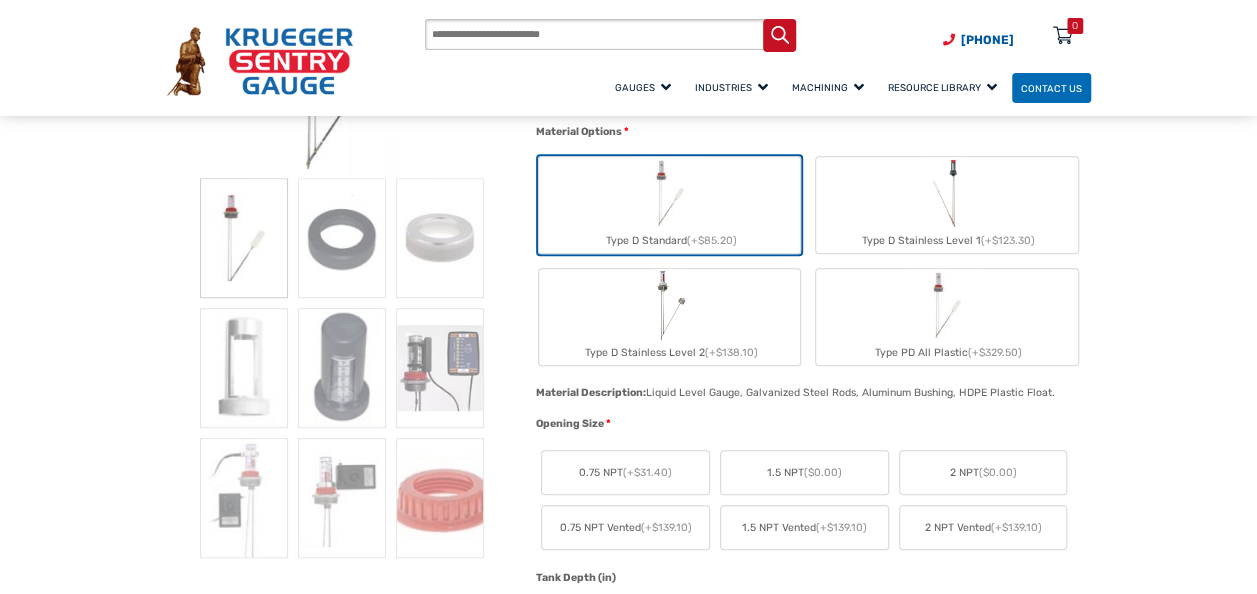 scroll, scrollTop: 500, scrollLeft: 0, axis: vertical 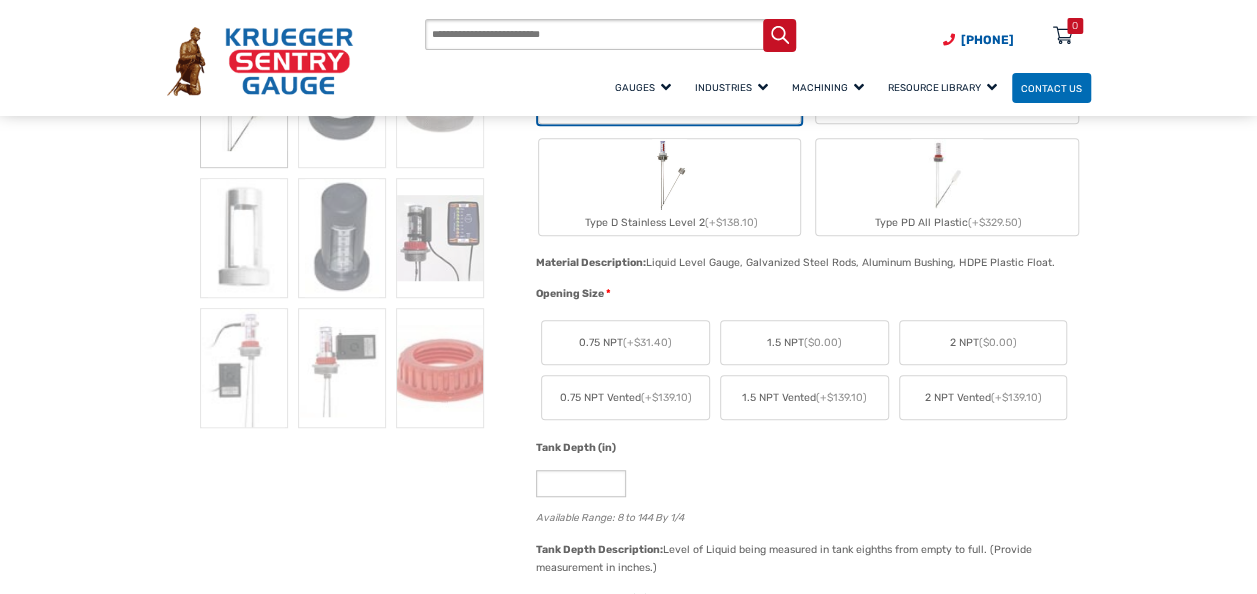 click on "($0.00)" at bounding box center (647, 342) 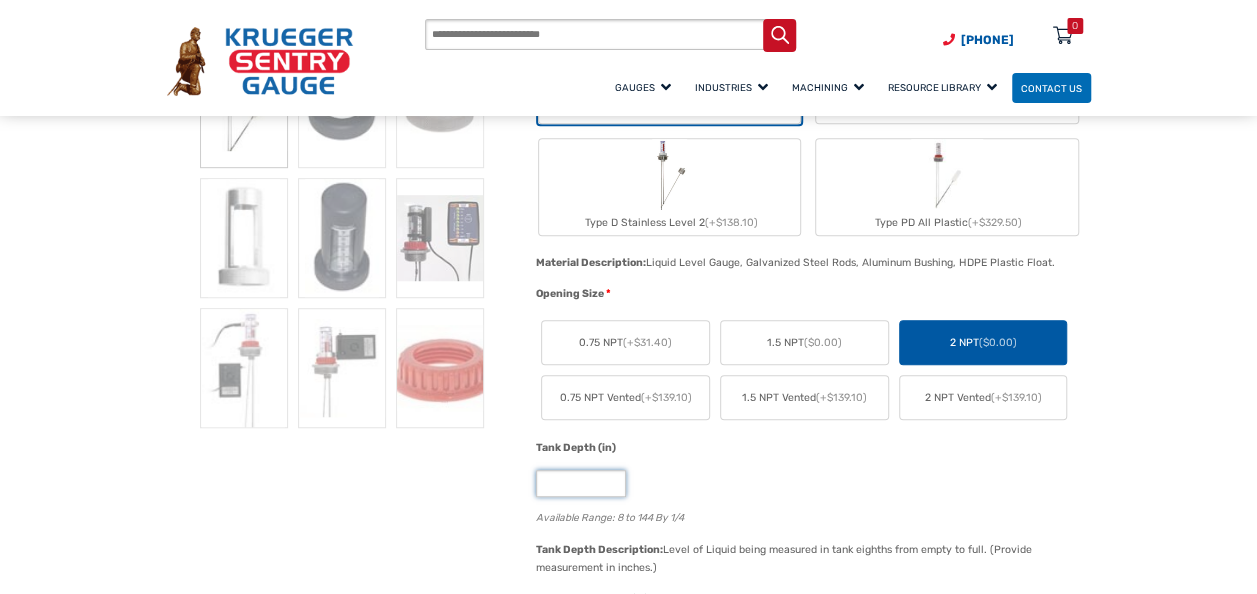click on "*" at bounding box center (581, 483) 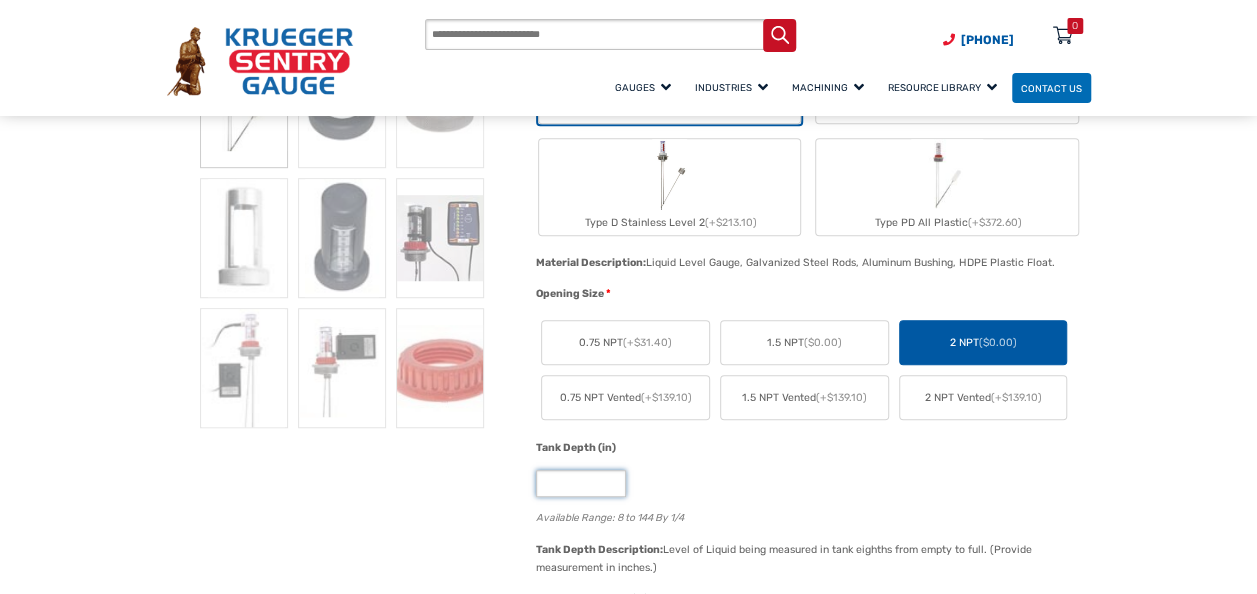 type on "**" 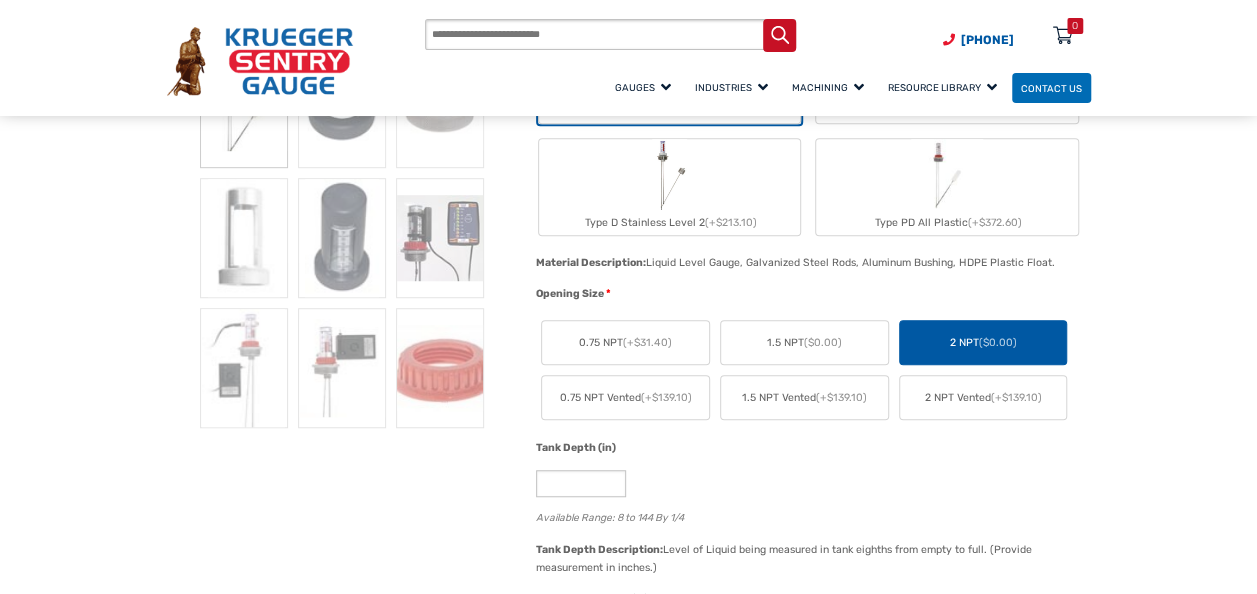 click on "🔍
At A Glance $ 0.00
The Direct Reading Tank Gauge
The At-A-Glance Type D Liquid Level Gauge is a reliable, swing-arm type tank  gauge  used for measuring all types of liquid levels. This sight gauge’s simple mechanical design promotes durability, minimal upkeep, quick installation, and easy/inexpensive repairs. This mechanical level gauge is custom-made in-house to fit your tank. We can accommodate any size tank from 6 inches to 12 feet in depth, we can also account for double walls and pipe risers, and we offer multiple materials of construction to  accommodate  nearly any type of liquid.
Hidden
65.00
SKU
D-2-65-0
Material Options   * Type D Standard  (+$94.60) Type D Stainless Level 1  (+$137.30) Type D Stainless Level 2  (+$213.10) Type PD All Plastic  (+$372.60) Material Description:
Liquid Level Gauge, Galvanized Steel Rods, Aluminum Bushing, HDPE Plastic Float. Material Description: Material Description:   *" at bounding box center [629, 1269] 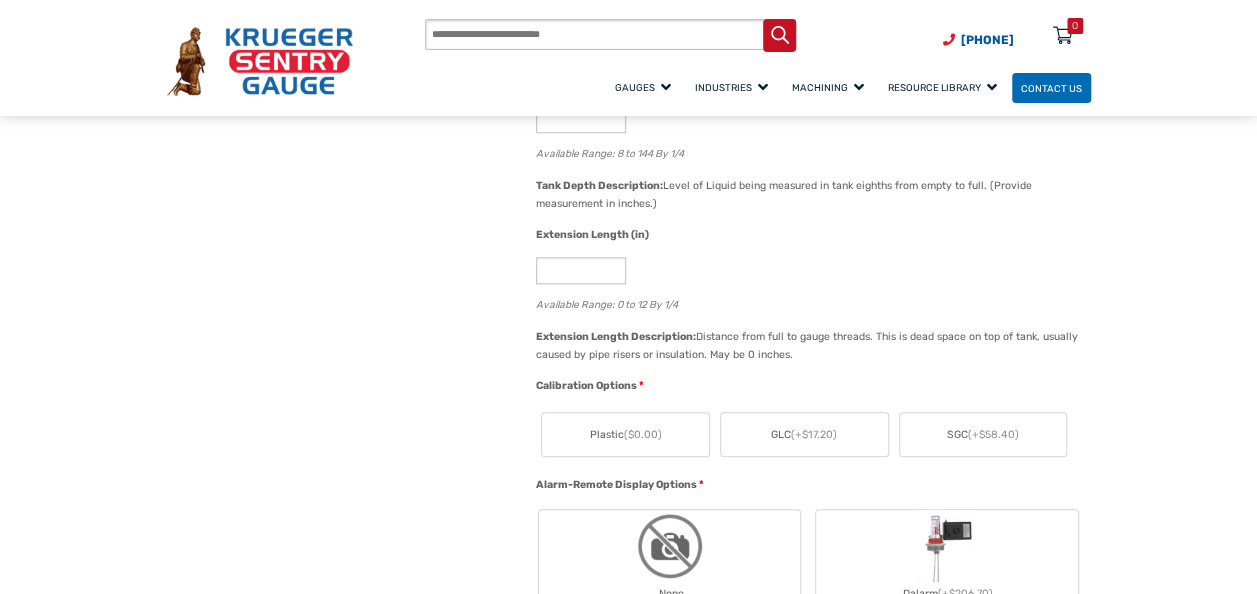 scroll, scrollTop: 900, scrollLeft: 0, axis: vertical 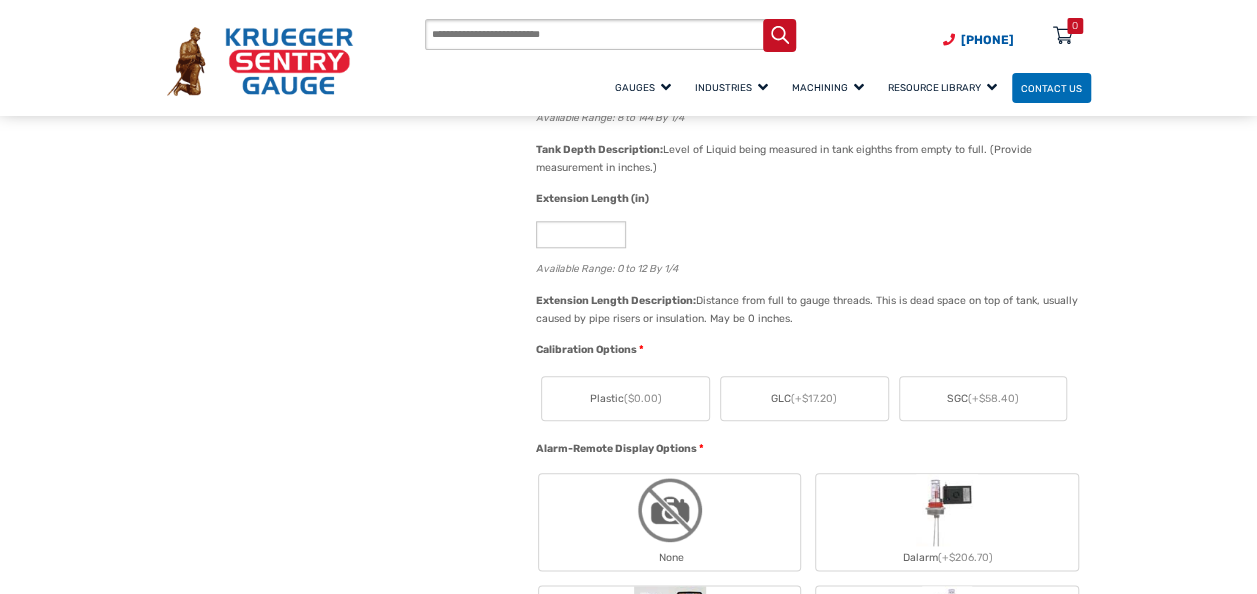 click on "Plastic  ($0.00)" at bounding box center (625, 399) 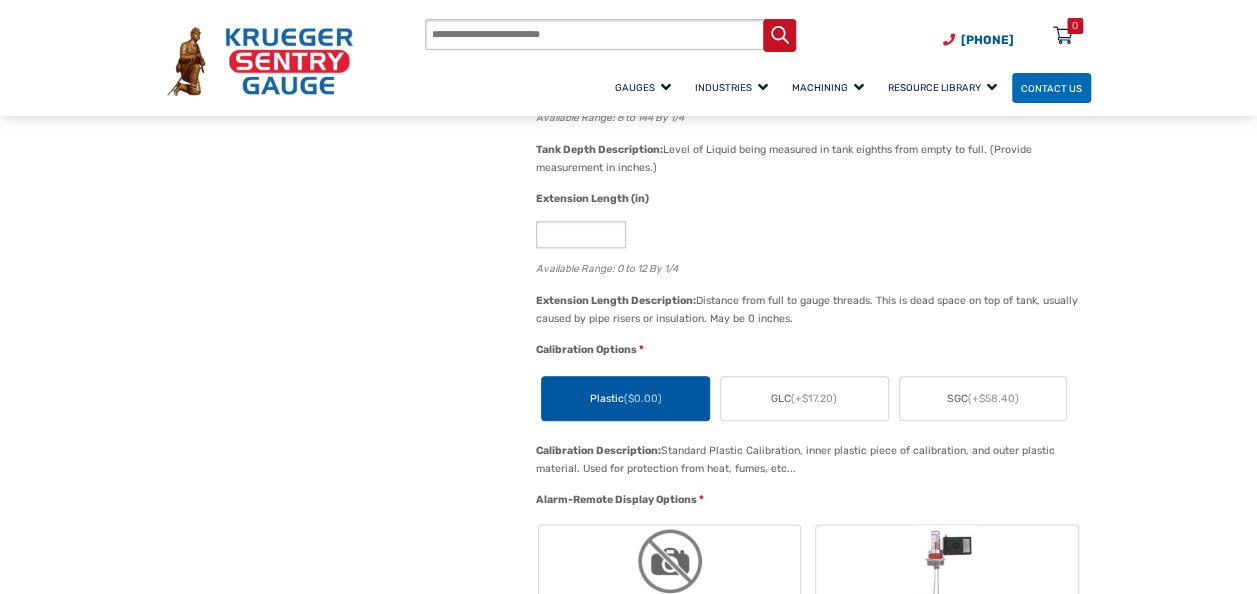 click at bounding box center (670, 561) 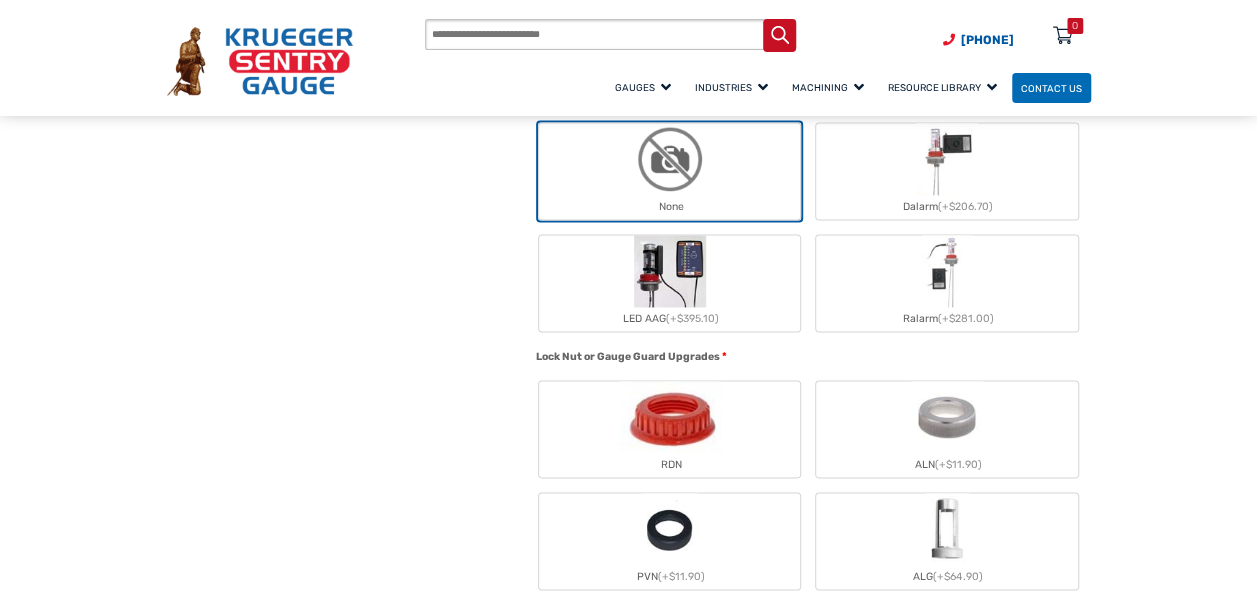 scroll, scrollTop: 1400, scrollLeft: 0, axis: vertical 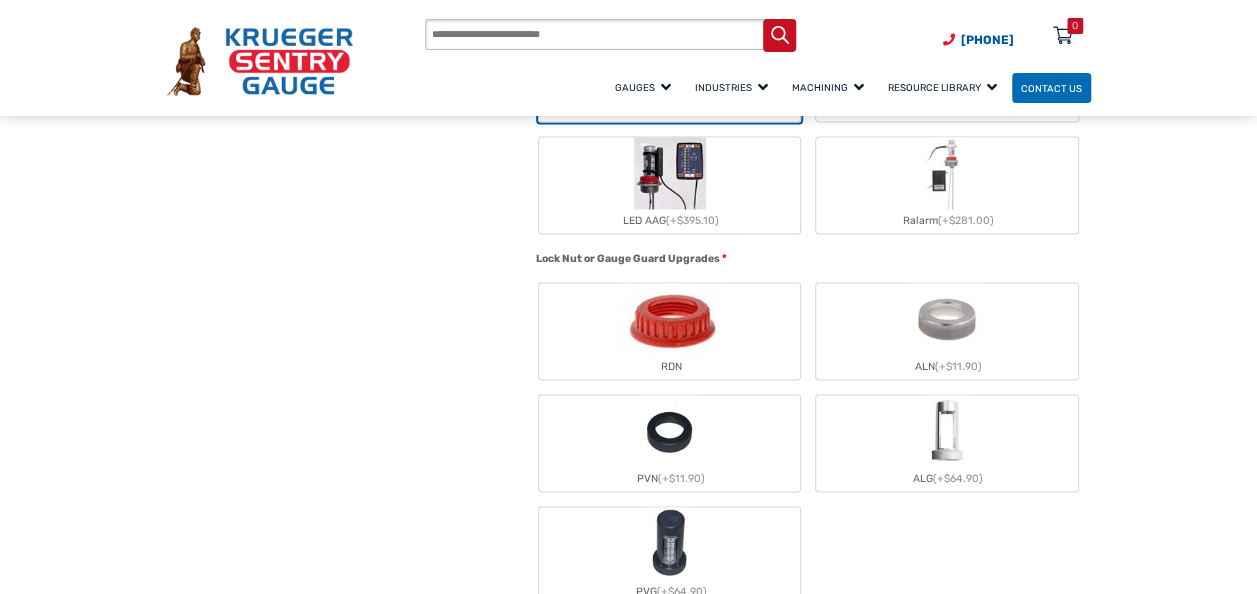 click on "RDN" at bounding box center [669, 331] 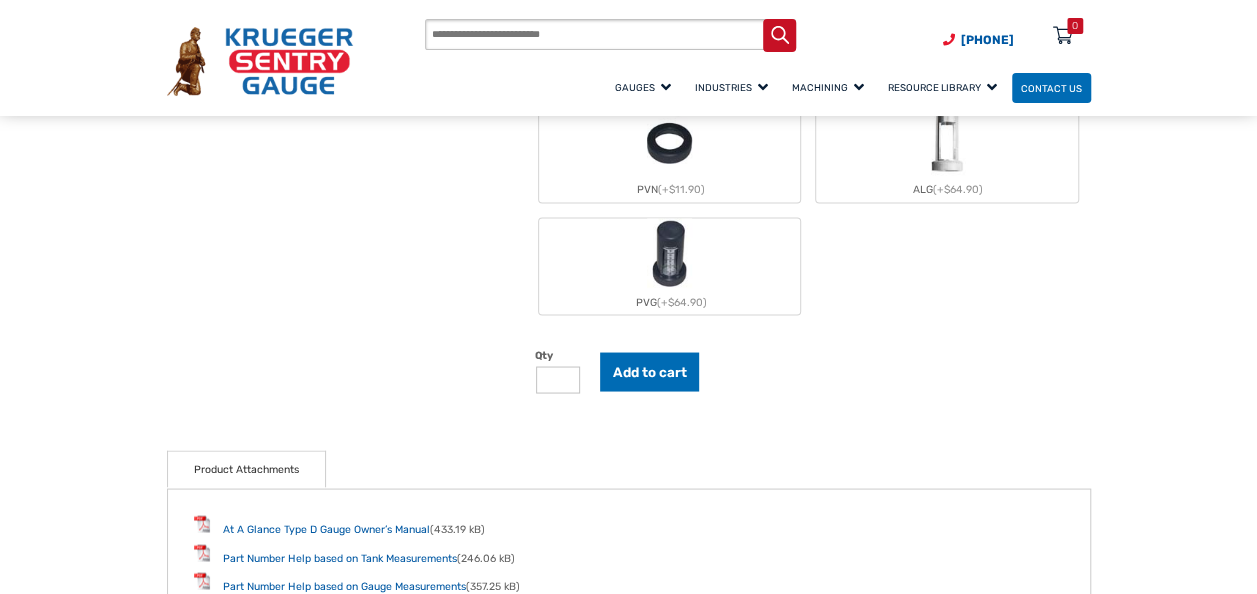 scroll, scrollTop: 1700, scrollLeft: 0, axis: vertical 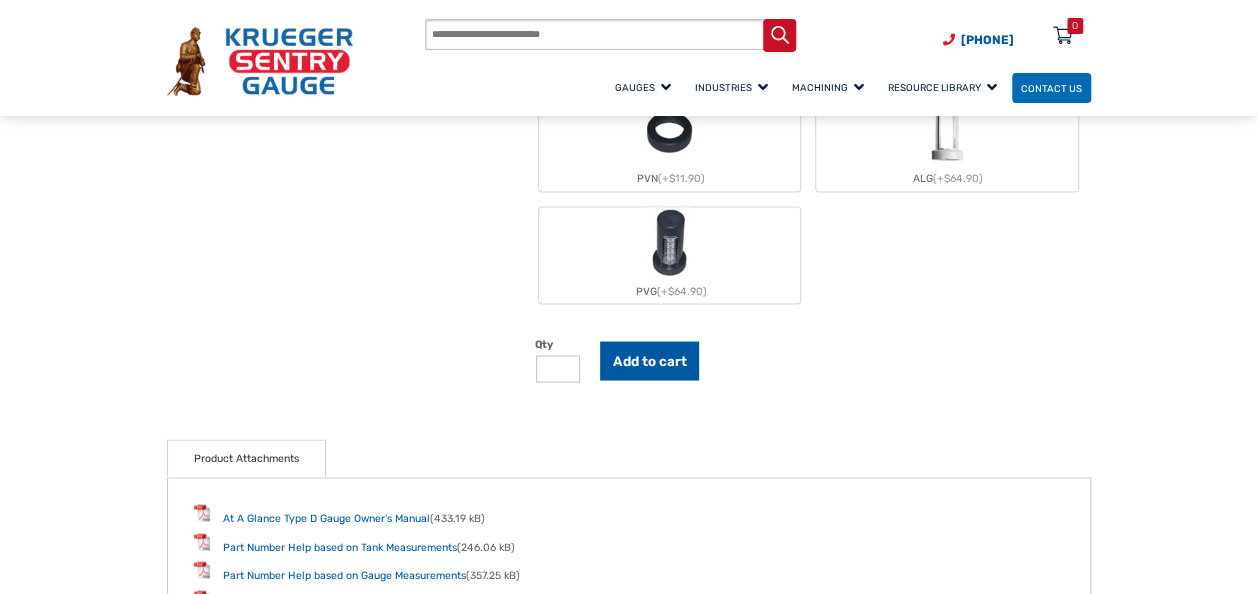 click on "Add to cart" at bounding box center [650, 360] 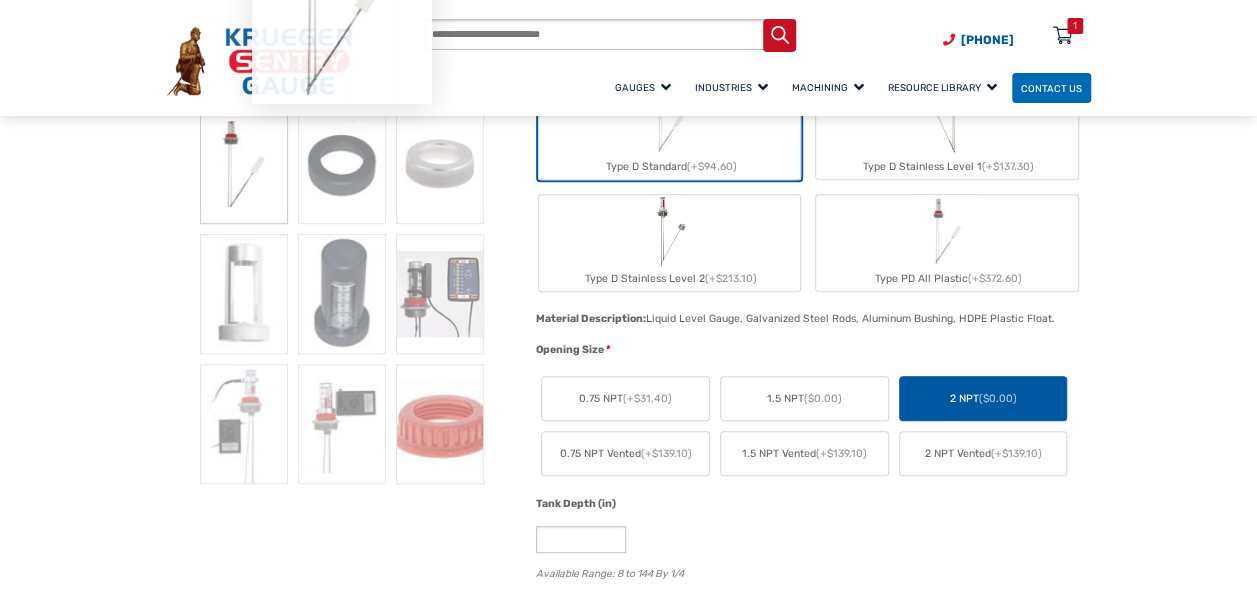 scroll, scrollTop: 0, scrollLeft: 0, axis: both 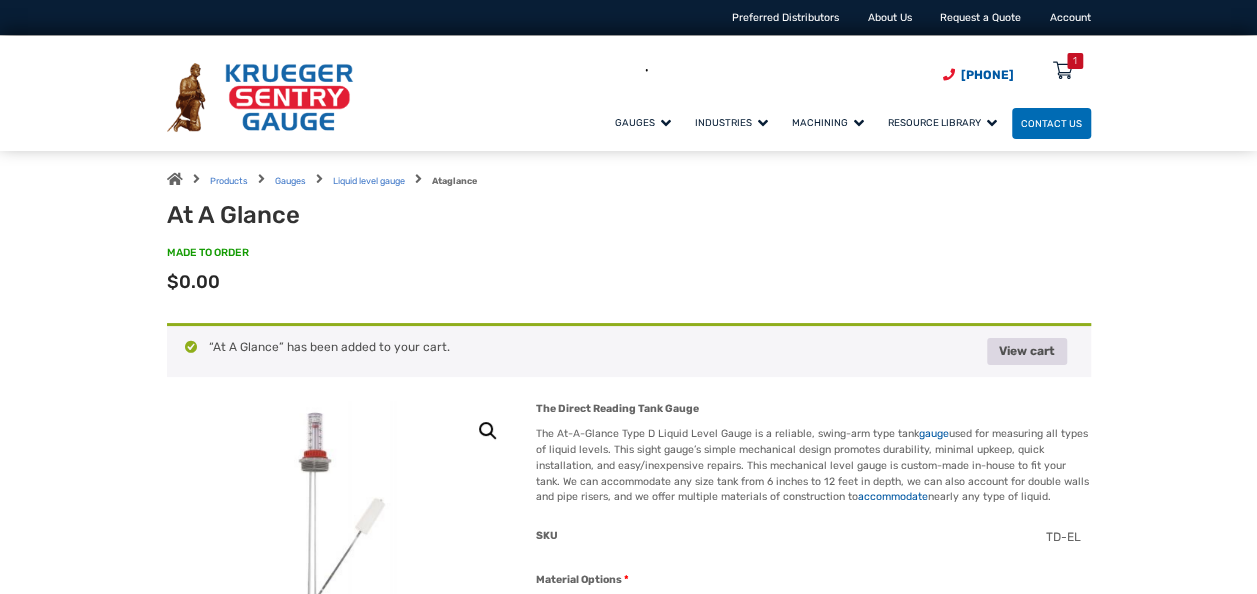 click on "View cart" at bounding box center [1027, 351] 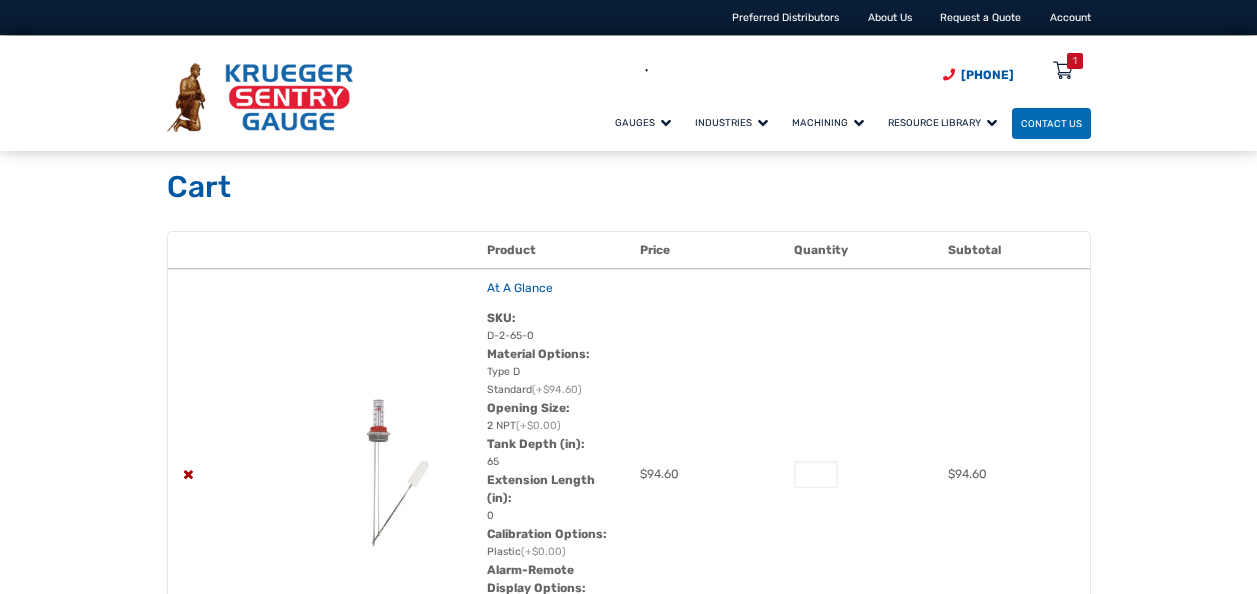scroll, scrollTop: 0, scrollLeft: 0, axis: both 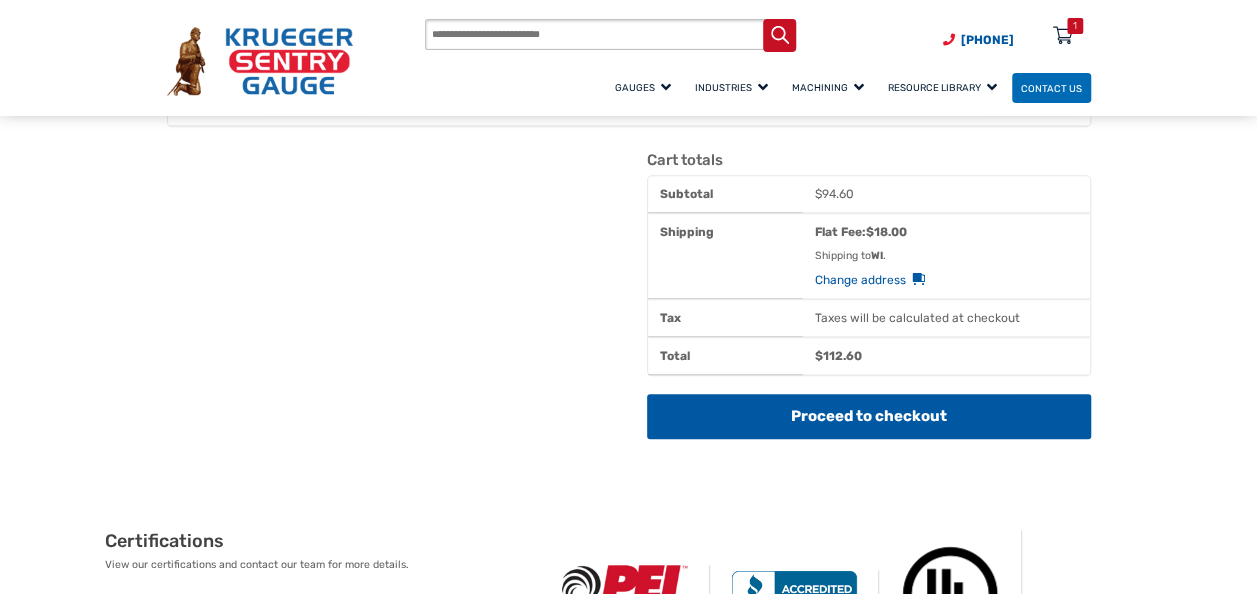 click on "Proceed to checkout" at bounding box center (869, 416) 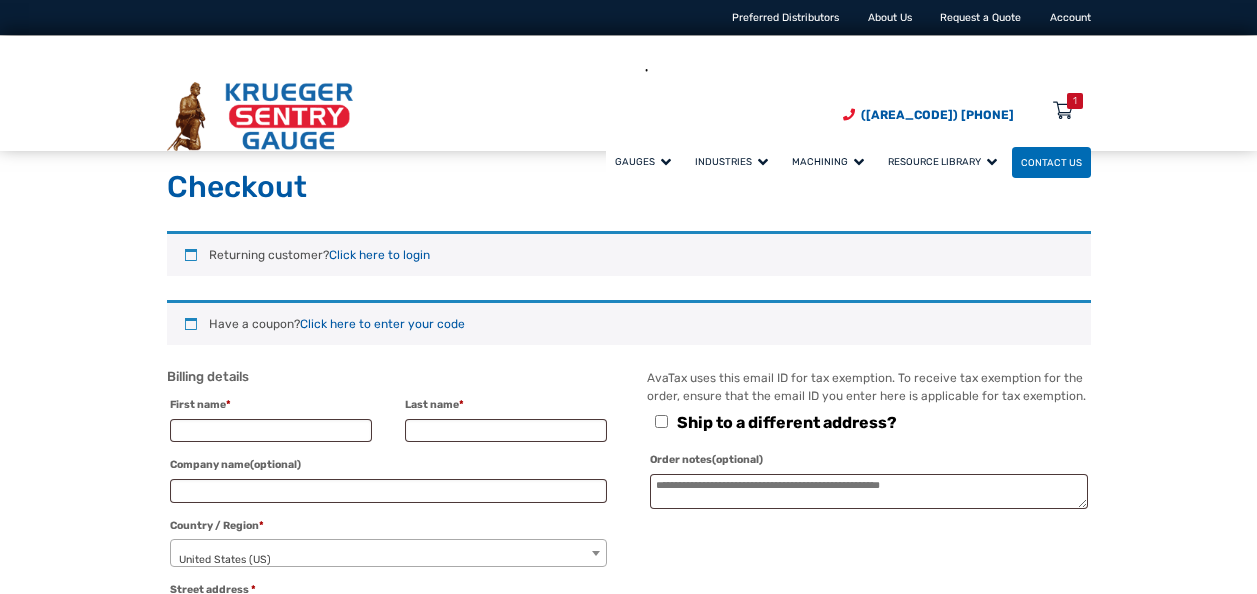 scroll, scrollTop: 0, scrollLeft: 0, axis: both 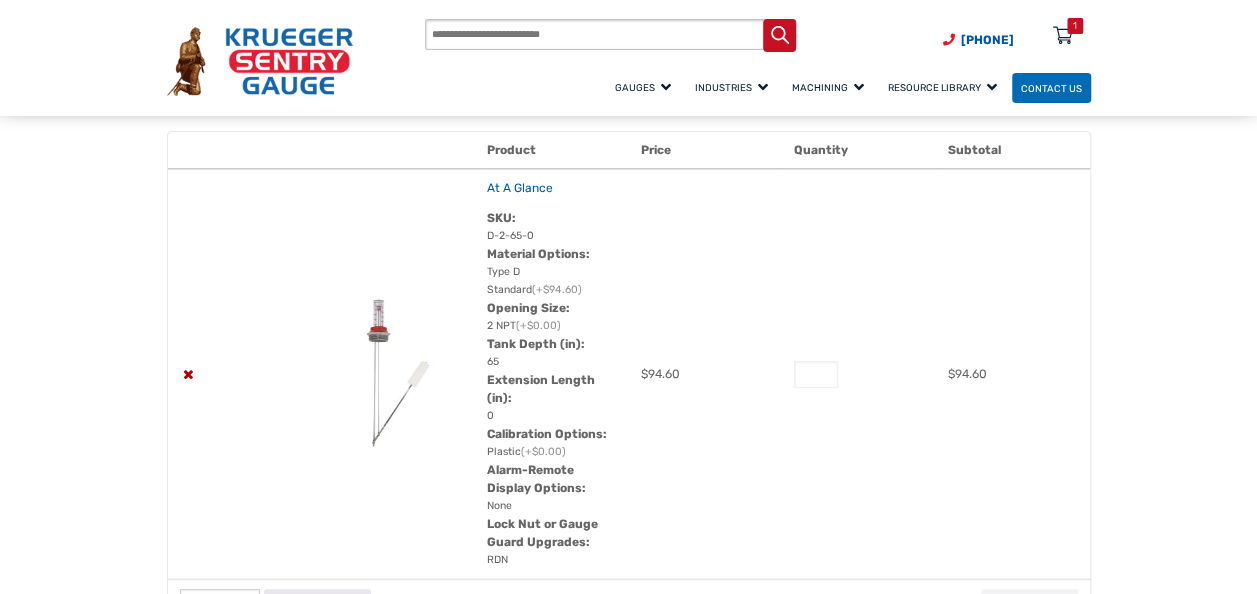 click at bounding box center [1063, 37] 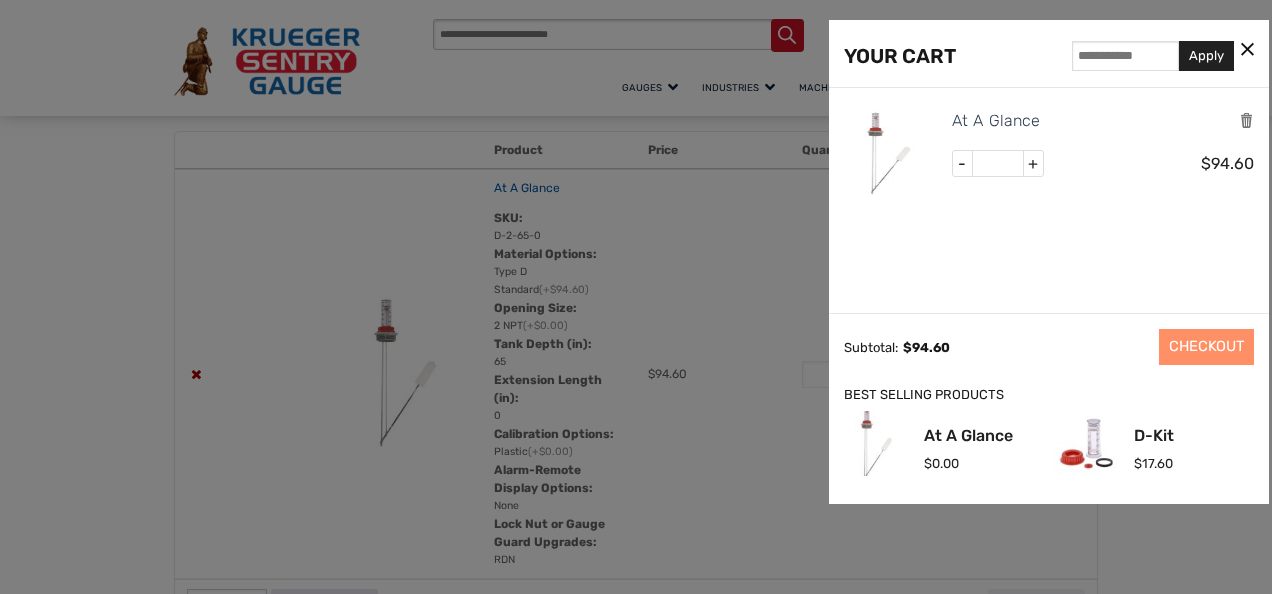 drag, startPoint x: 1196, startPoint y: 350, endPoint x: 990, endPoint y: 310, distance: 209.84756 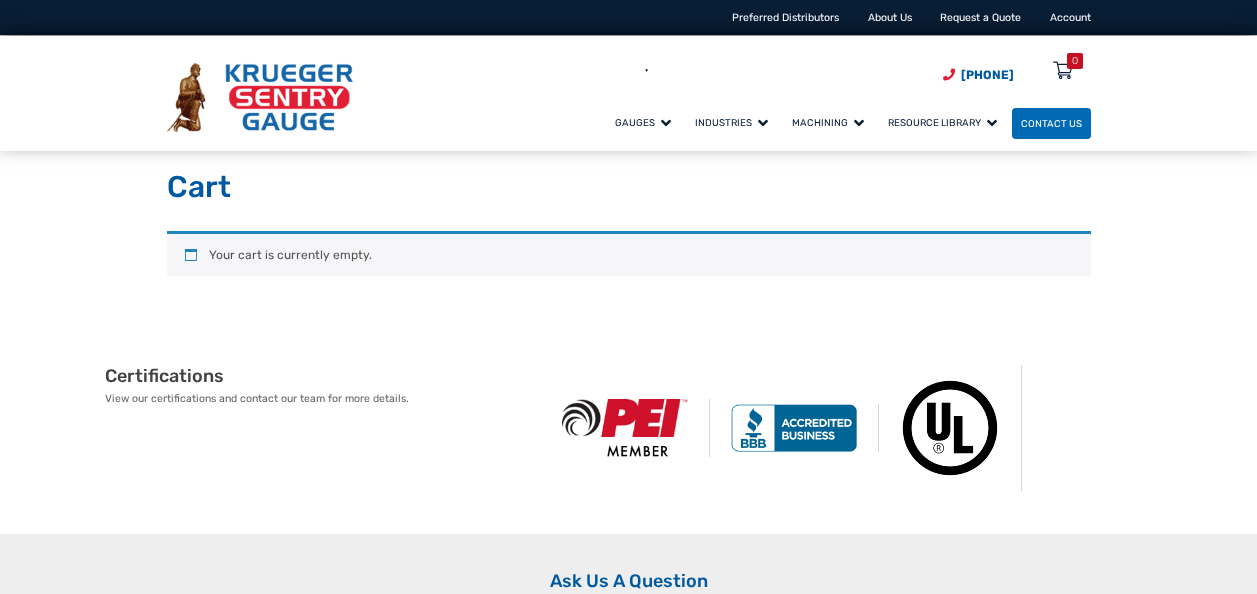 scroll, scrollTop: 0, scrollLeft: 0, axis: both 